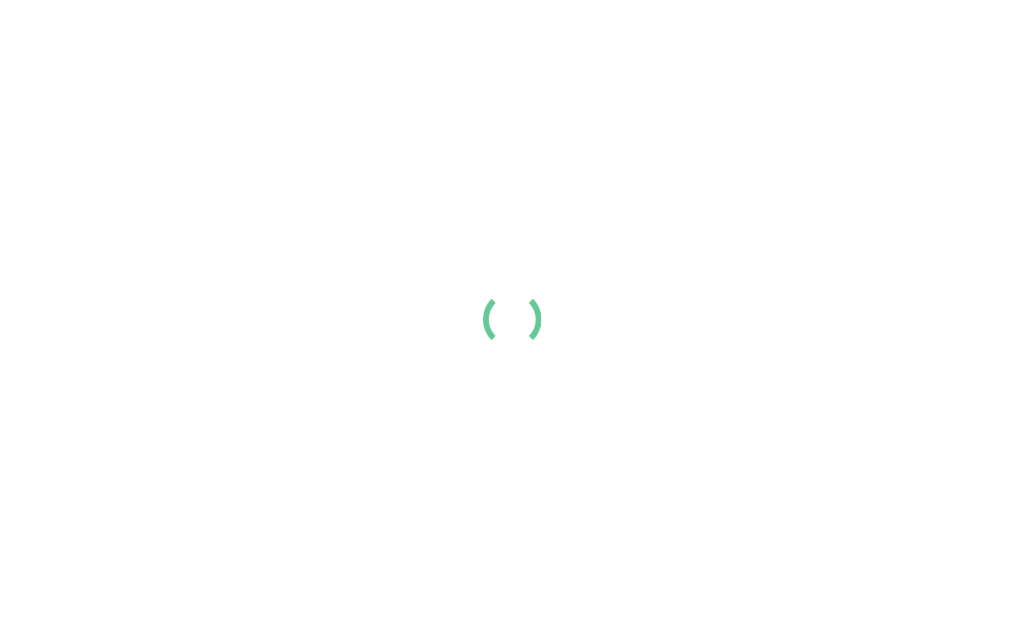 scroll, scrollTop: 0, scrollLeft: 0, axis: both 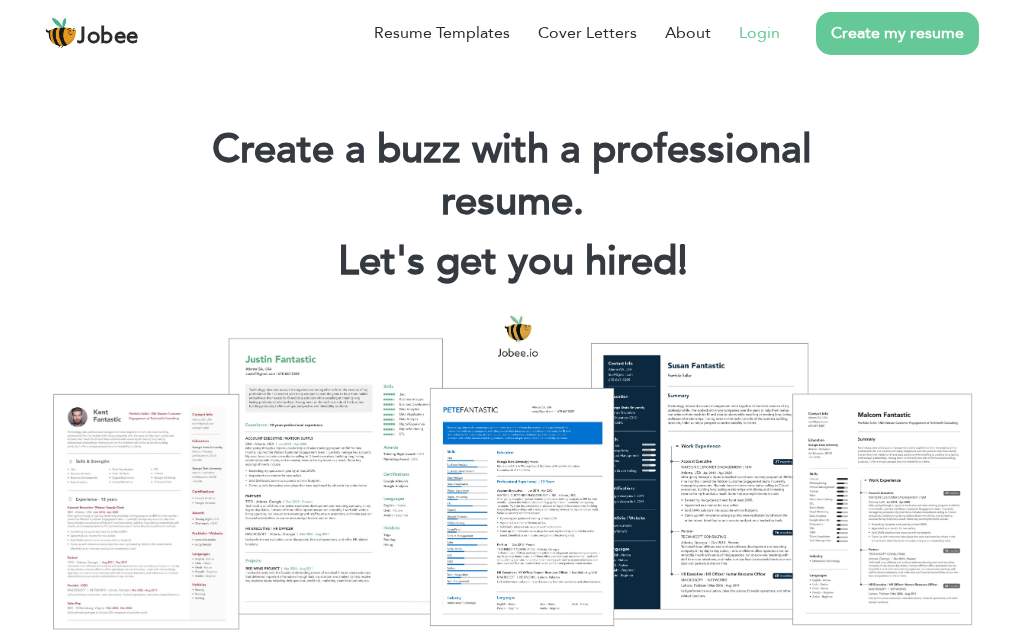 click on "Login" at bounding box center (759, 33) 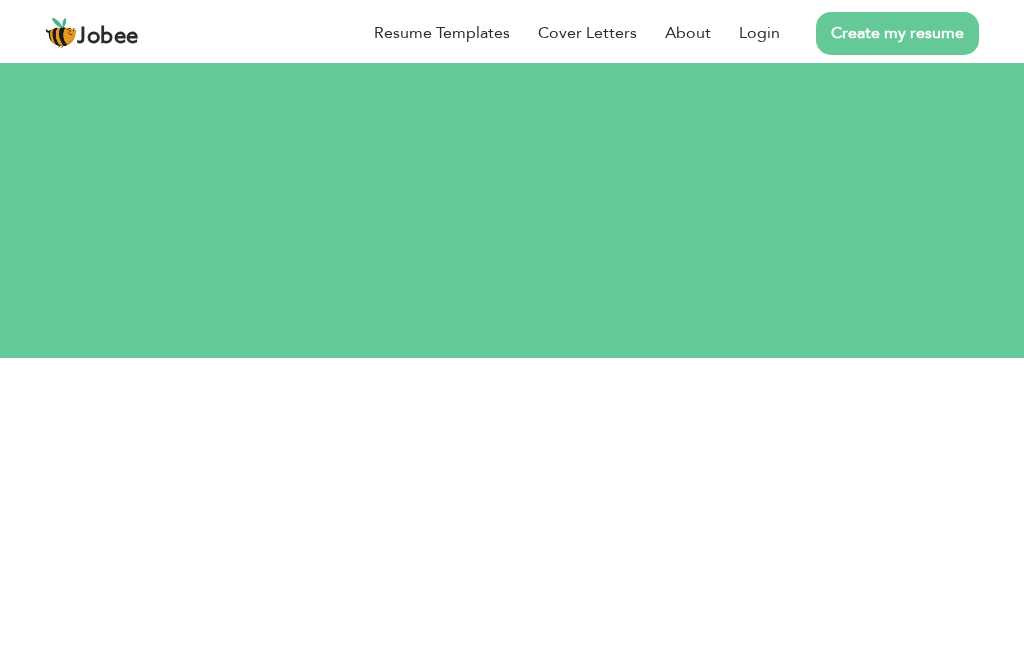 scroll, scrollTop: 0, scrollLeft: 0, axis: both 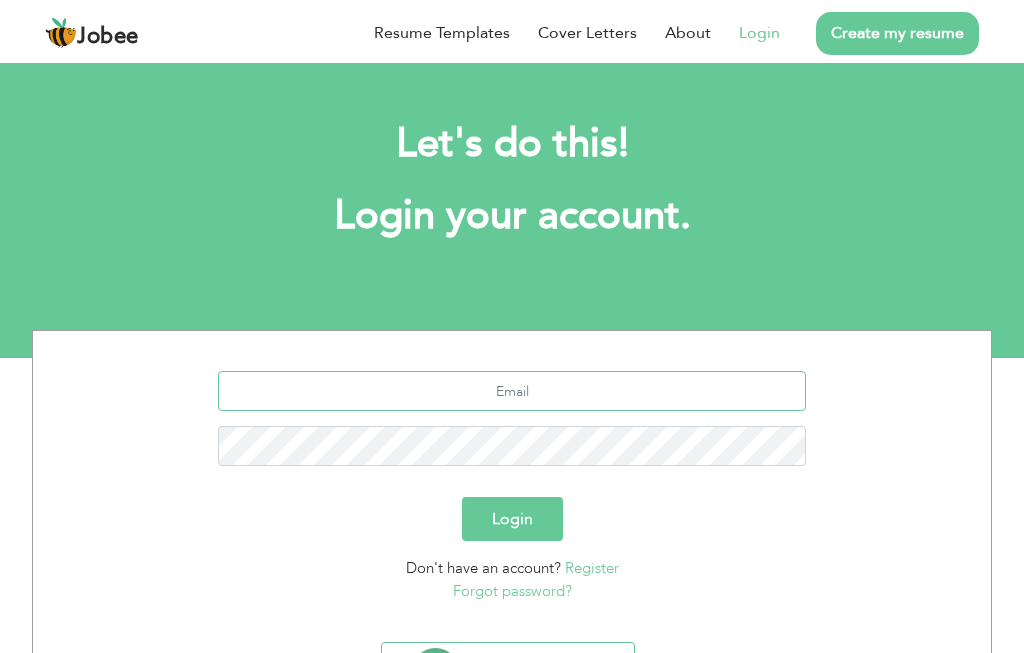 click at bounding box center [512, 391] 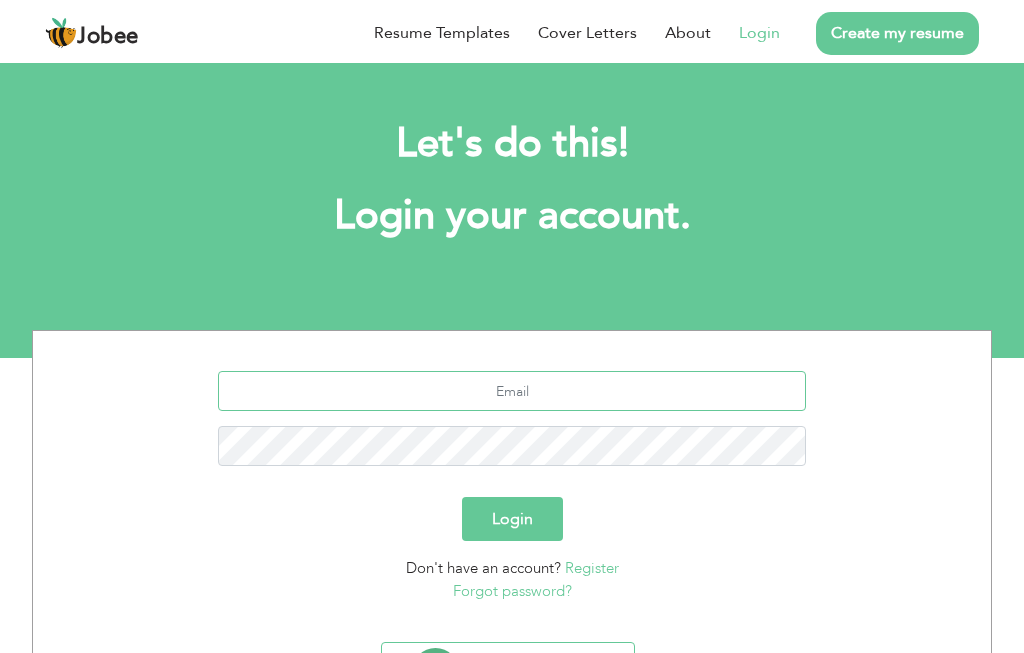type on "[USERNAME]@[DOMAIN]" 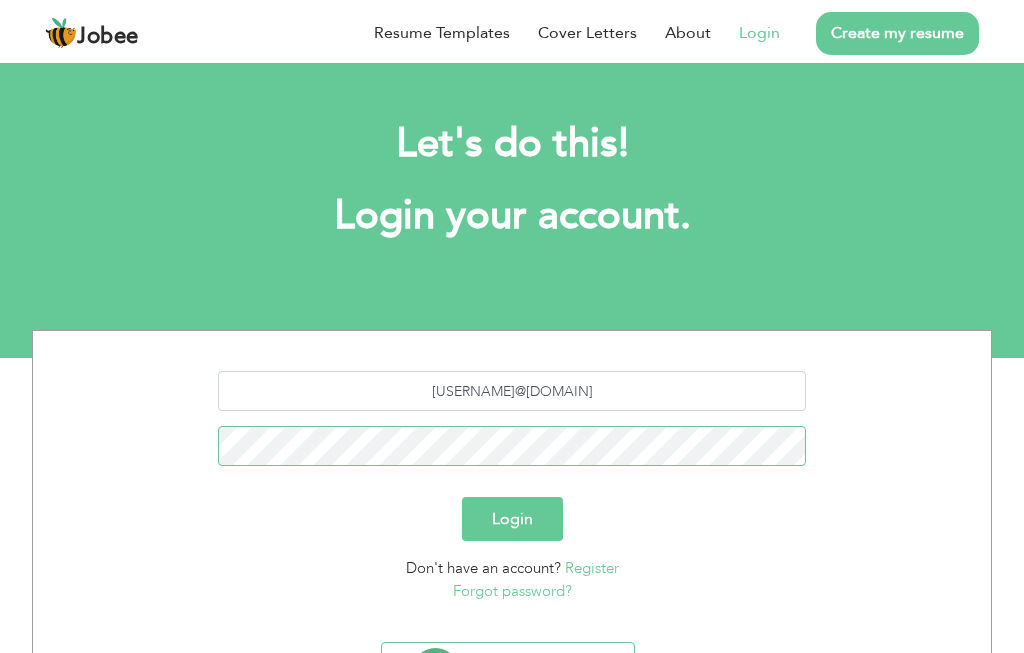 click on "Login" at bounding box center [512, 519] 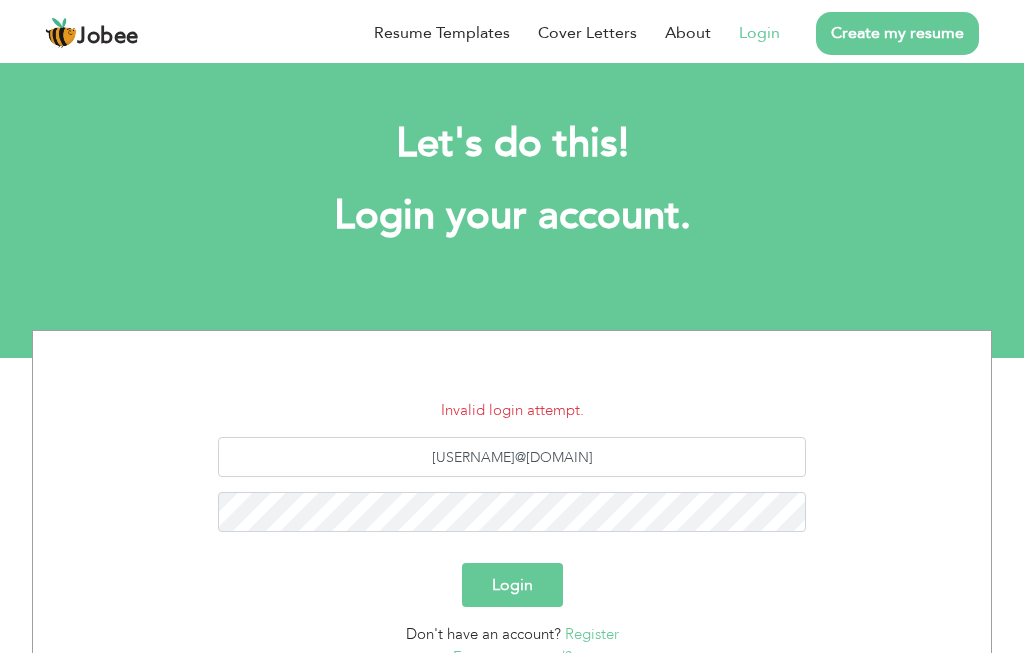 scroll, scrollTop: 0, scrollLeft: 0, axis: both 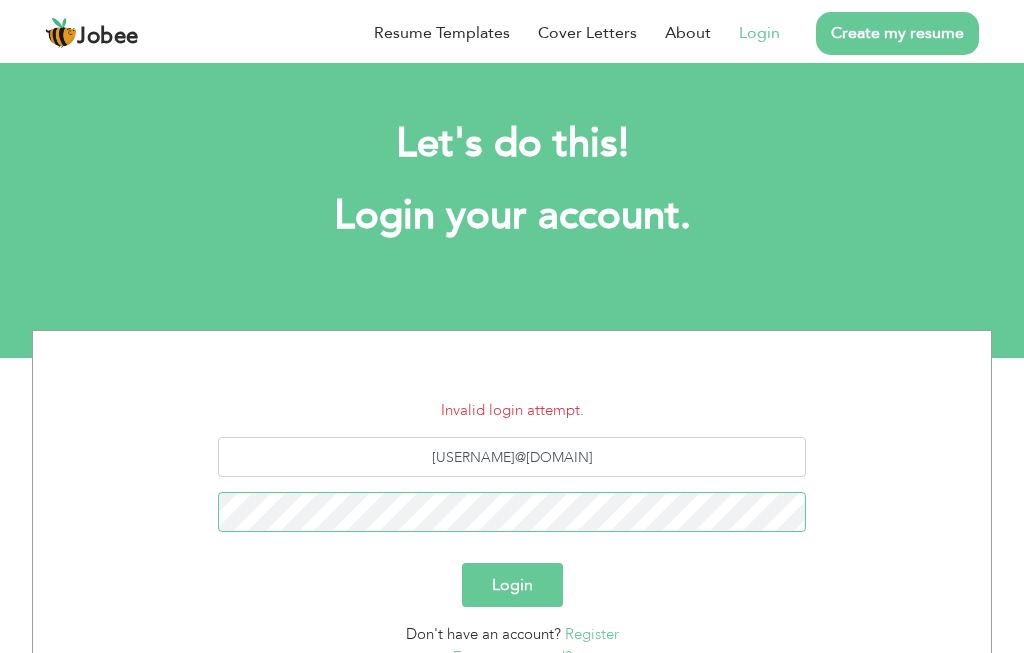 click on "Login" at bounding box center [512, 585] 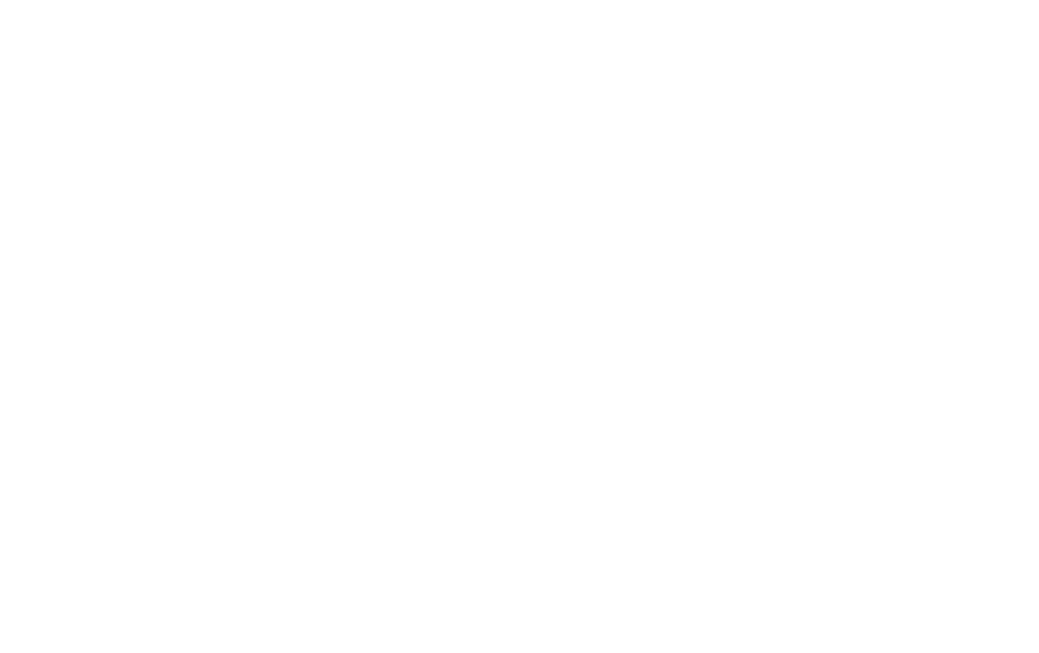 scroll, scrollTop: 0, scrollLeft: 0, axis: both 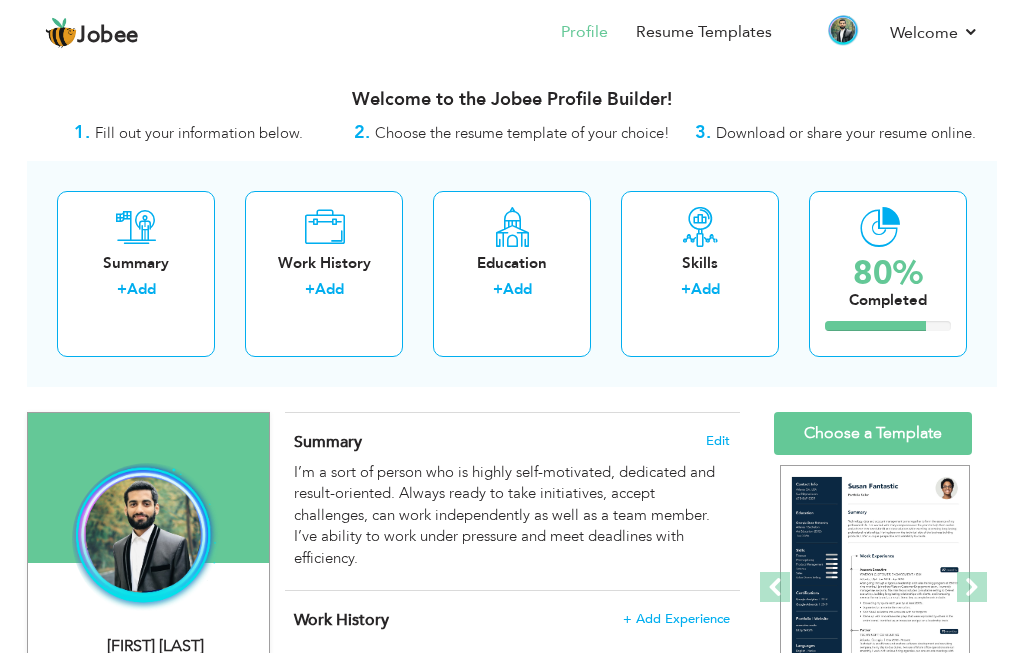 click on "View Resume
Export PDF
Profile
Summary
Public Link
Experience
Education
Awards
Work Histroy
Projects
Certifications
Skills
Preferred Job City" at bounding box center [512, 1444] 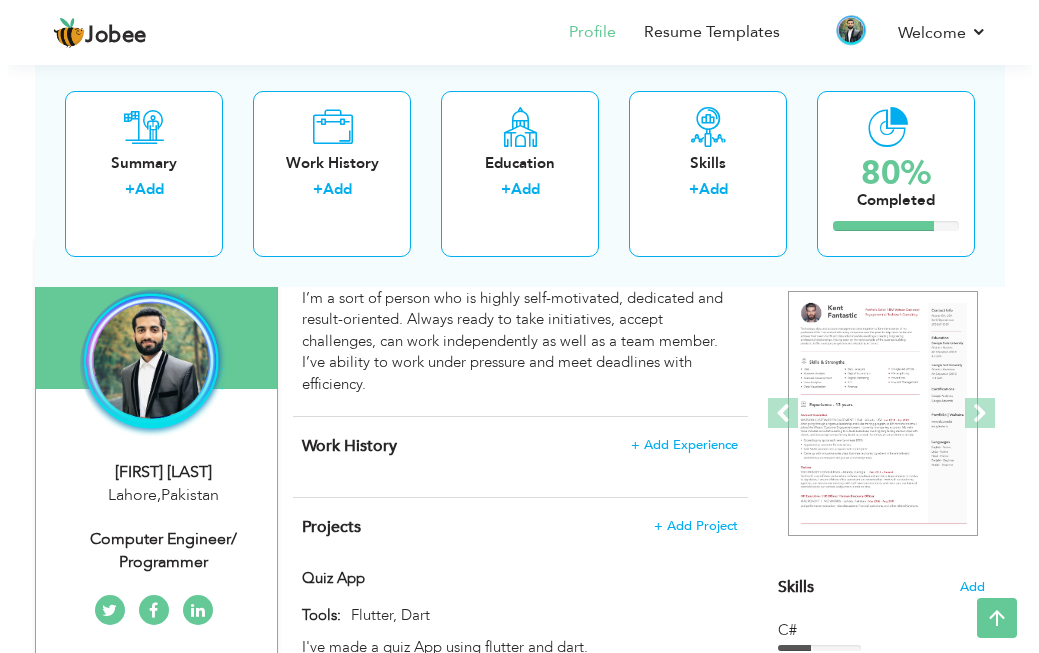 scroll, scrollTop: 240, scrollLeft: 0, axis: vertical 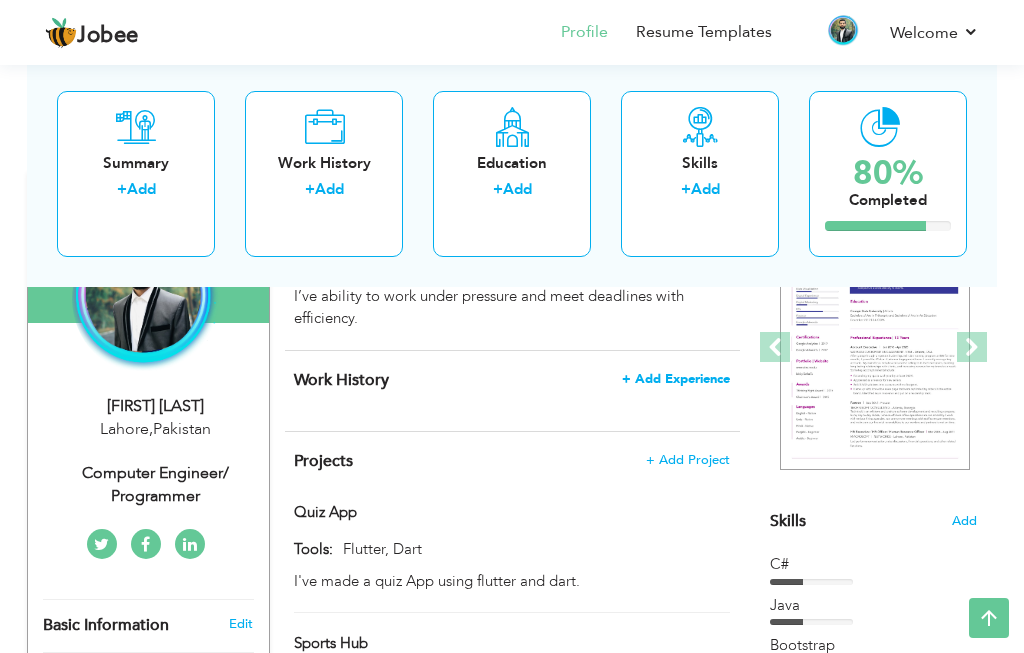 click on "+ Add Experience" at bounding box center (676, 379) 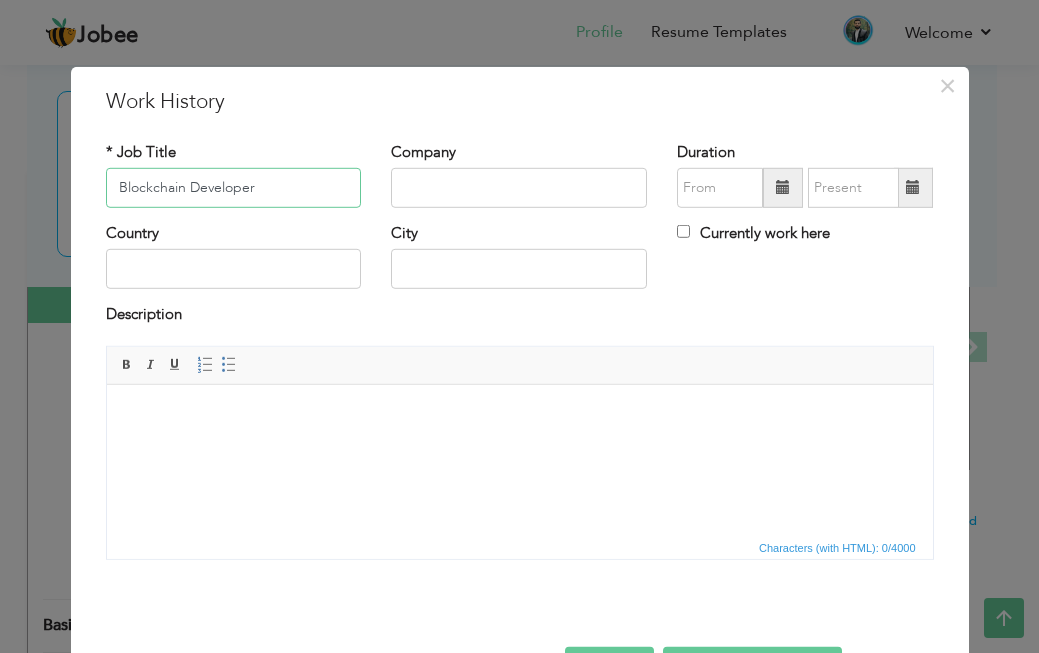 type on "Blockchain Developer" 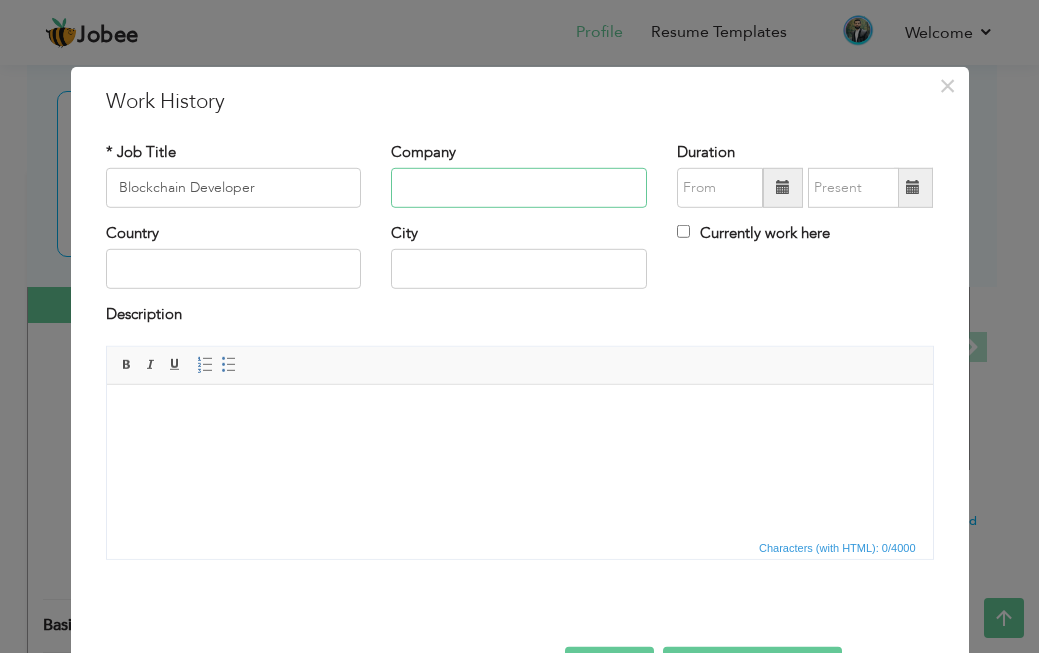 click at bounding box center [519, 188] 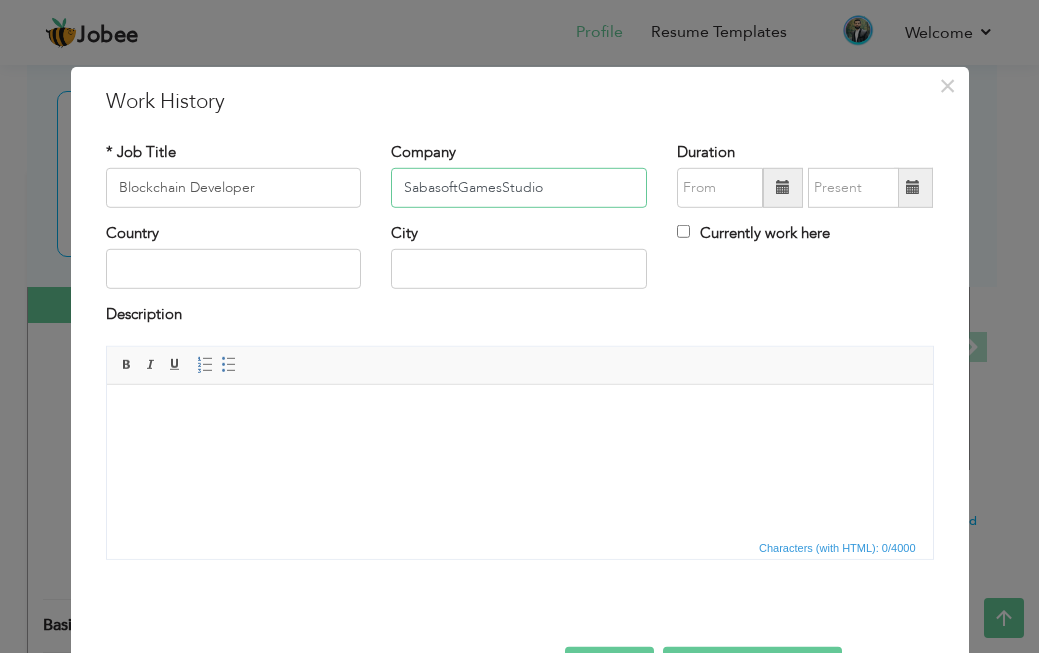 type on "SabasoftGamesStudio" 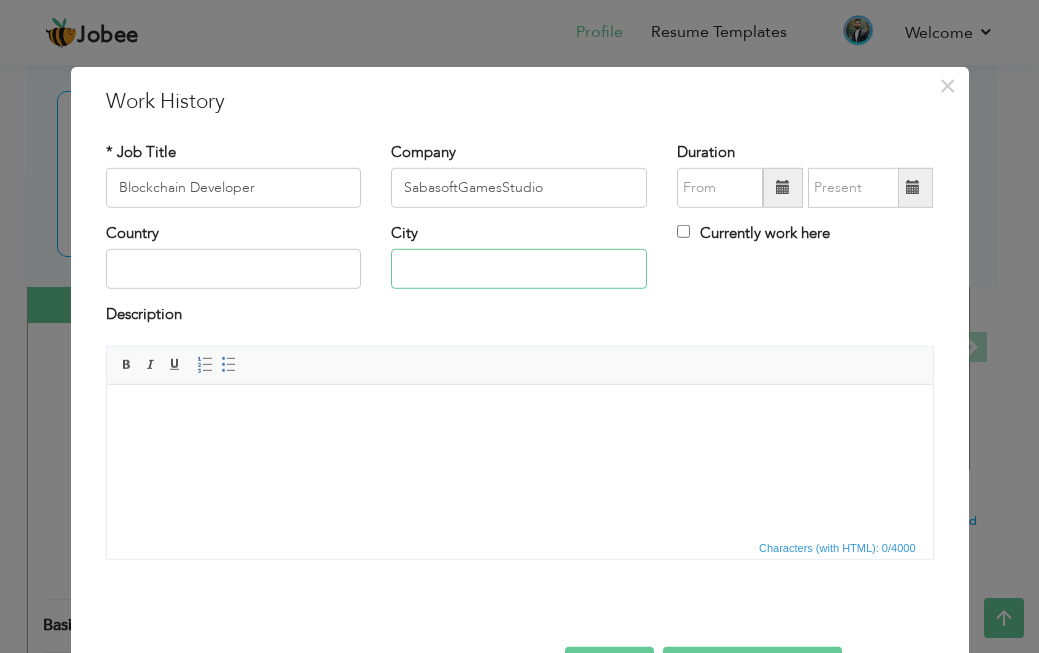 click at bounding box center (519, 269) 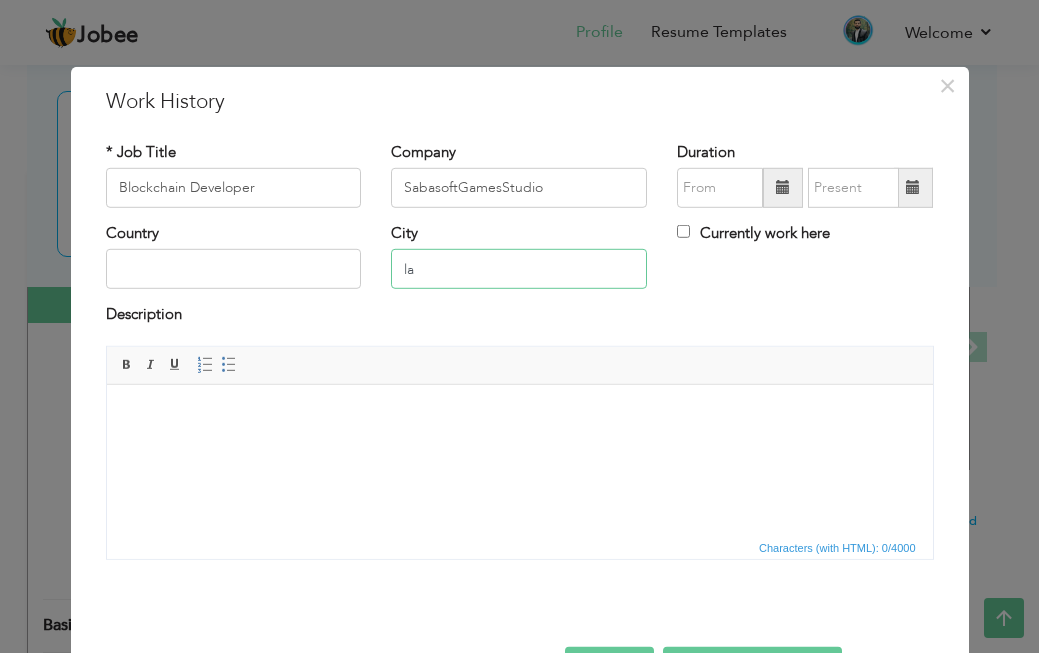 type on "l" 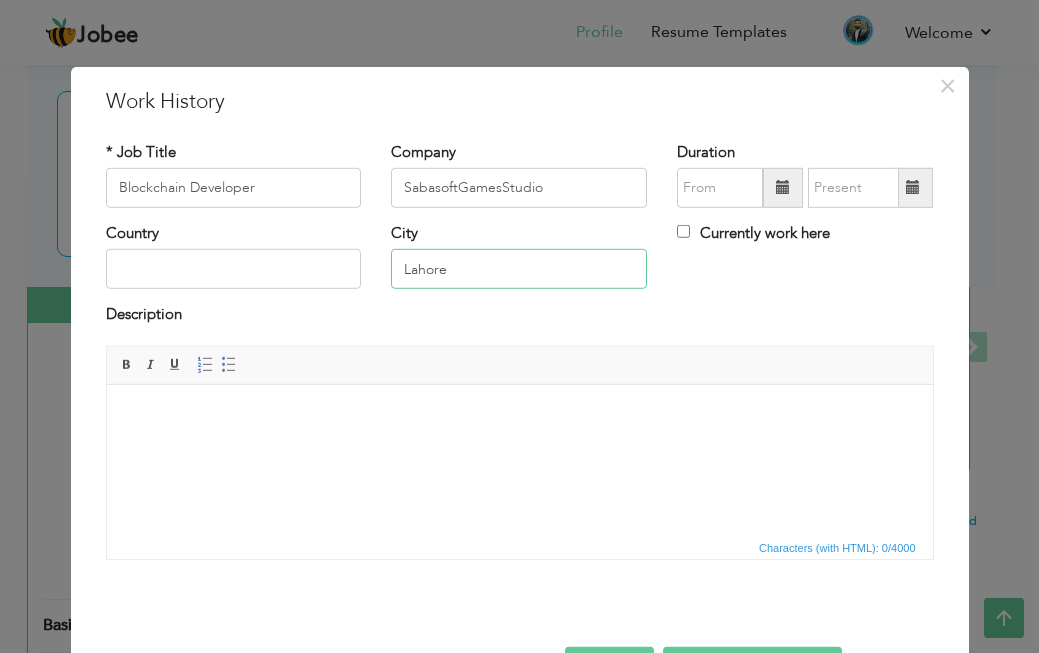 type on "Lahore" 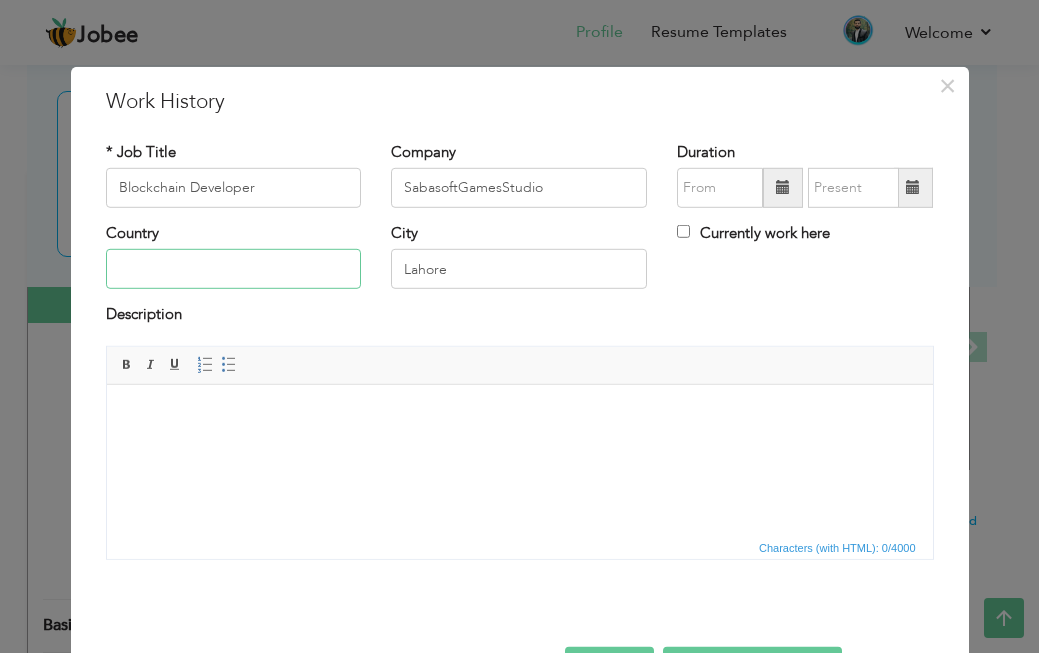 click at bounding box center (234, 269) 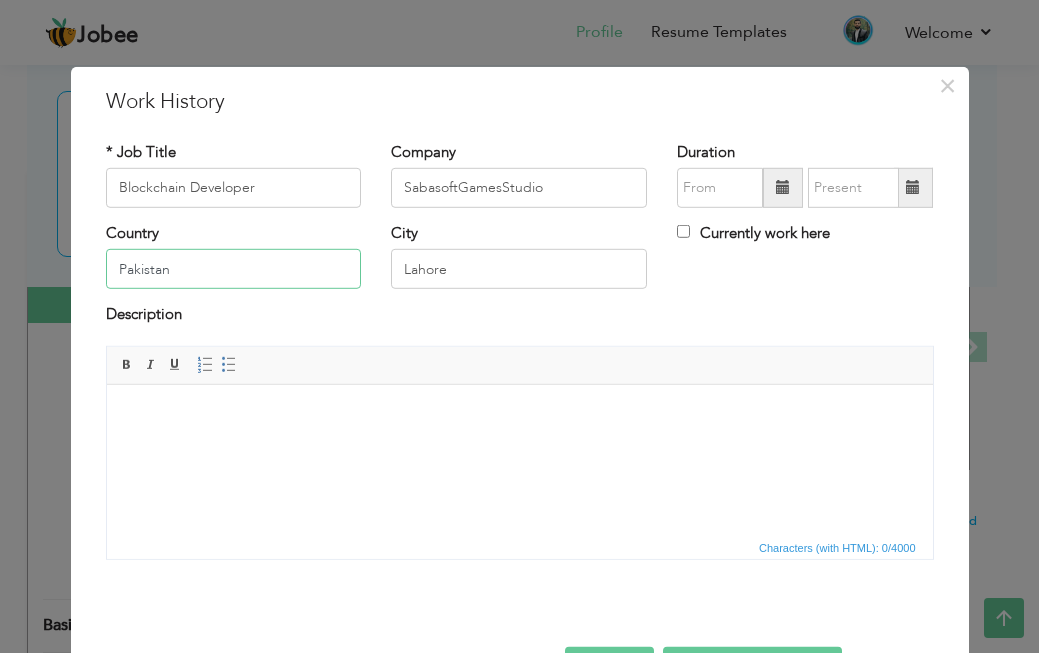 type on "Pakistan" 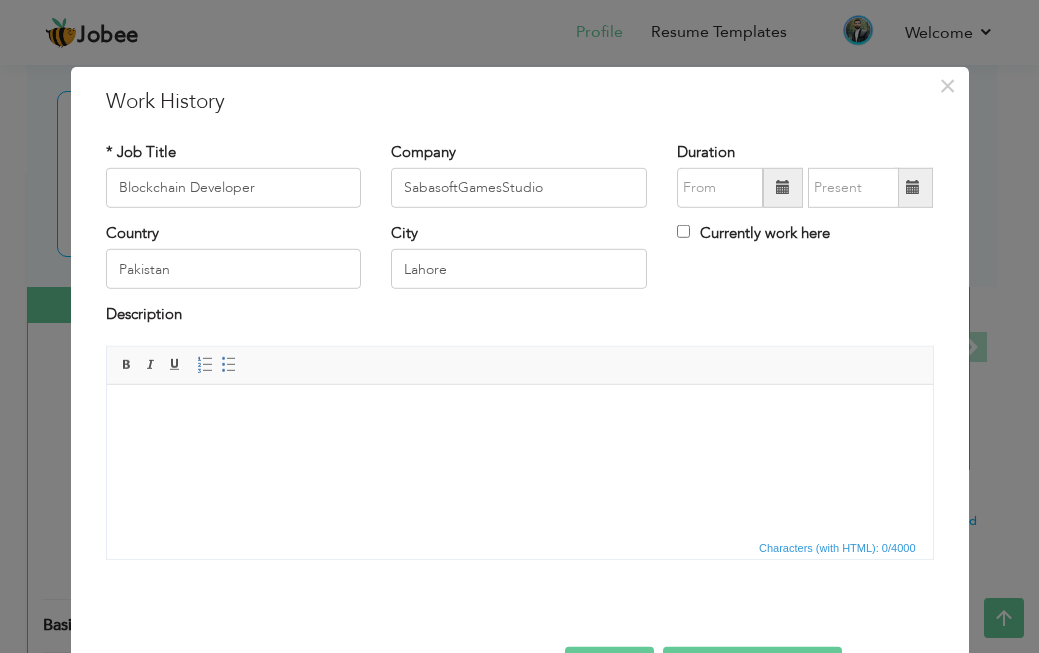 click at bounding box center (783, 188) 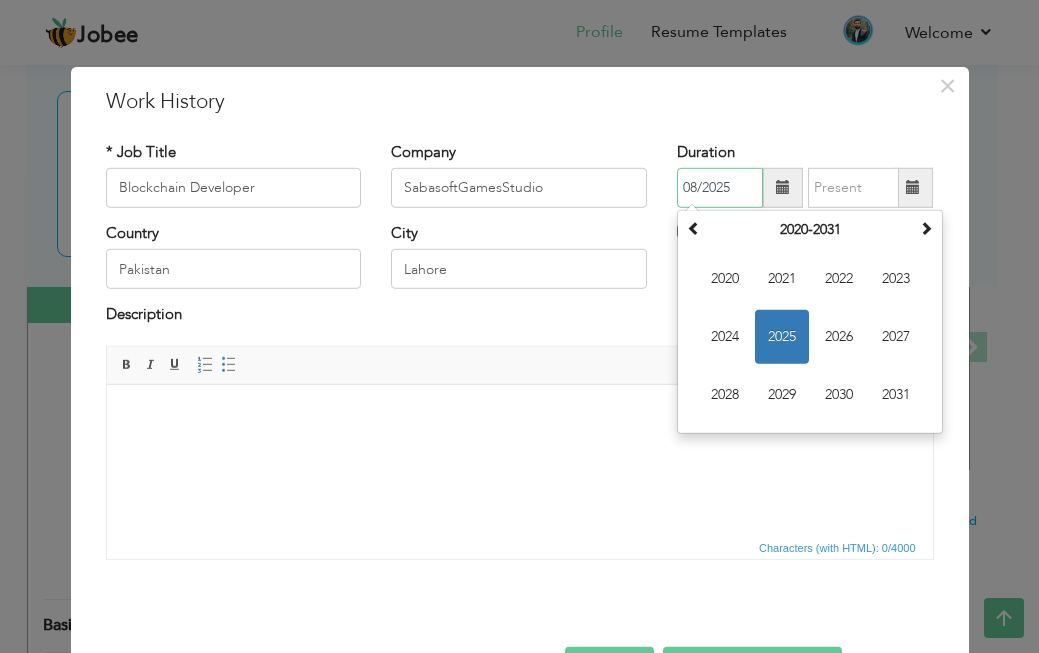 click on "2025" at bounding box center (782, 337) 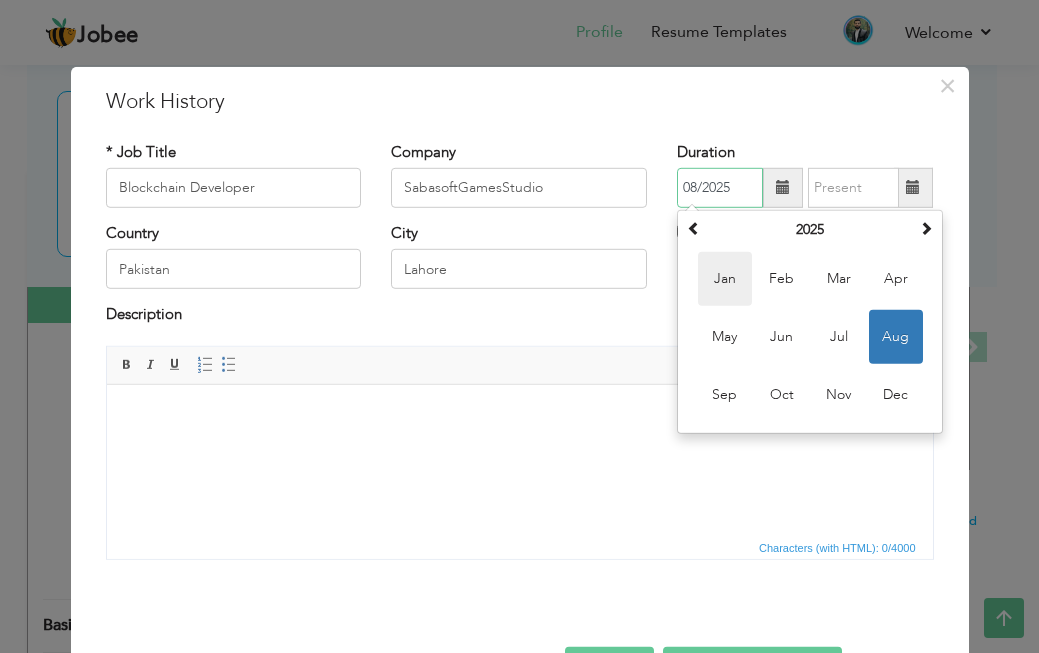 click on "Jan" at bounding box center [725, 279] 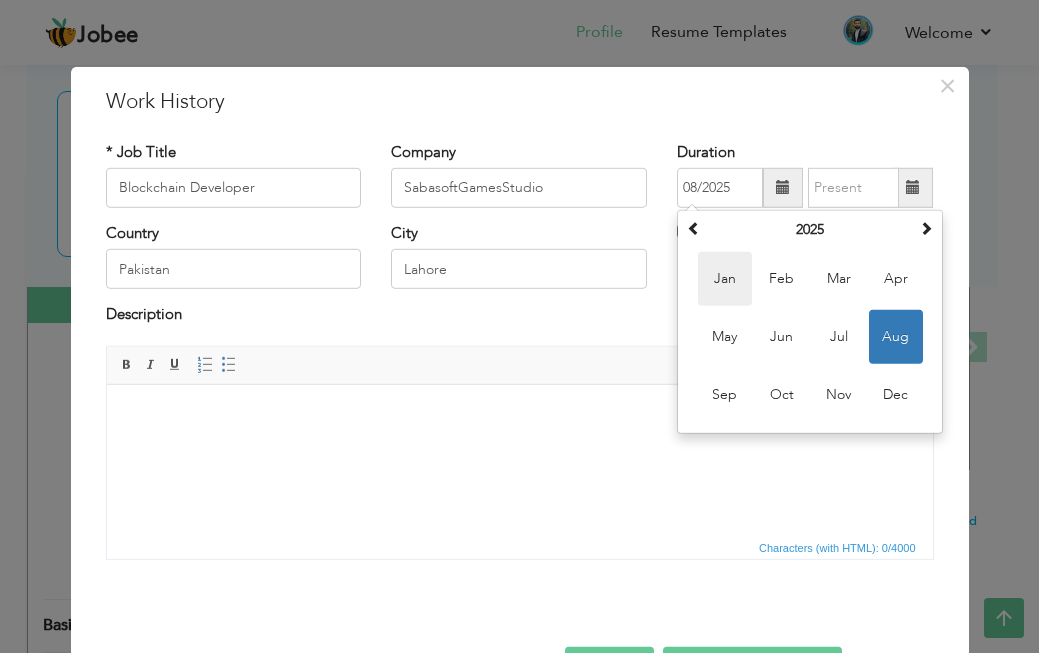 type on "01/2025" 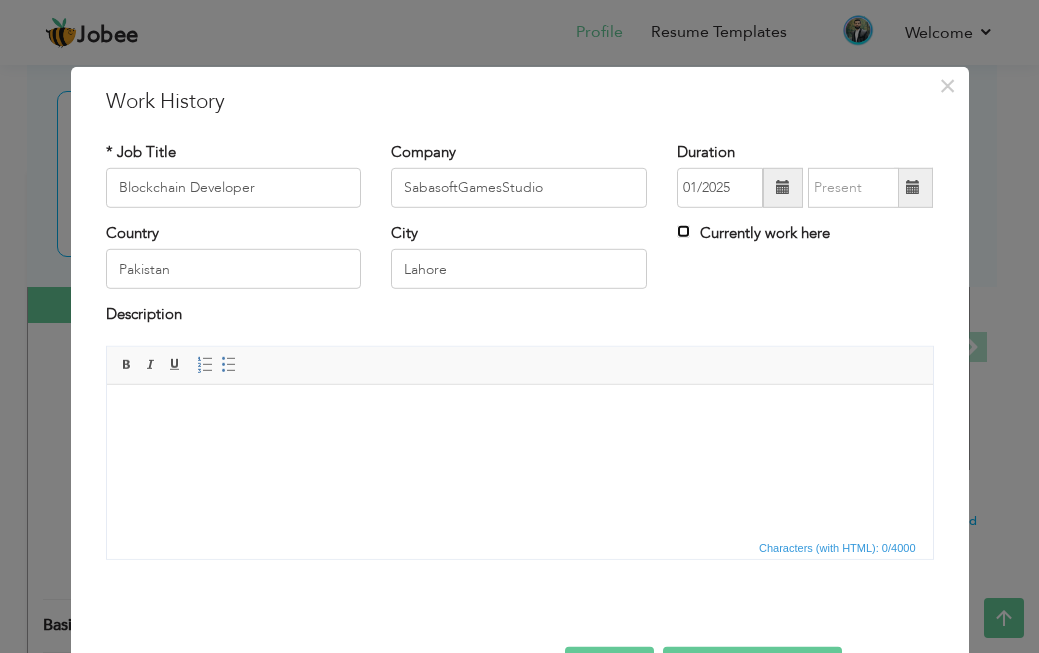 click on "Currently work here" at bounding box center [683, 231] 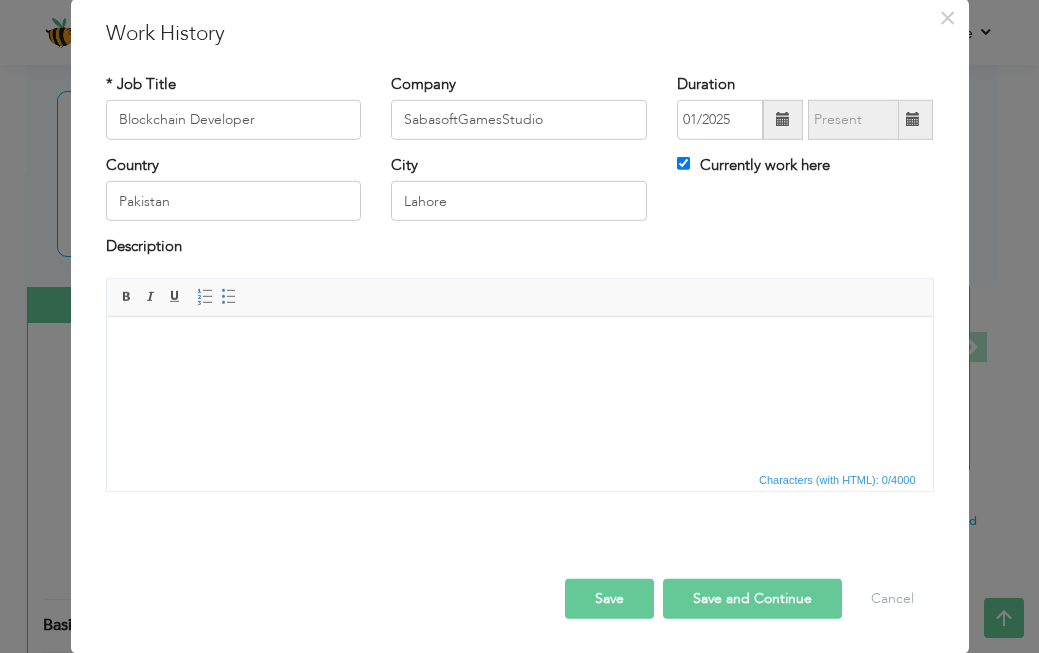 scroll, scrollTop: 69, scrollLeft: 0, axis: vertical 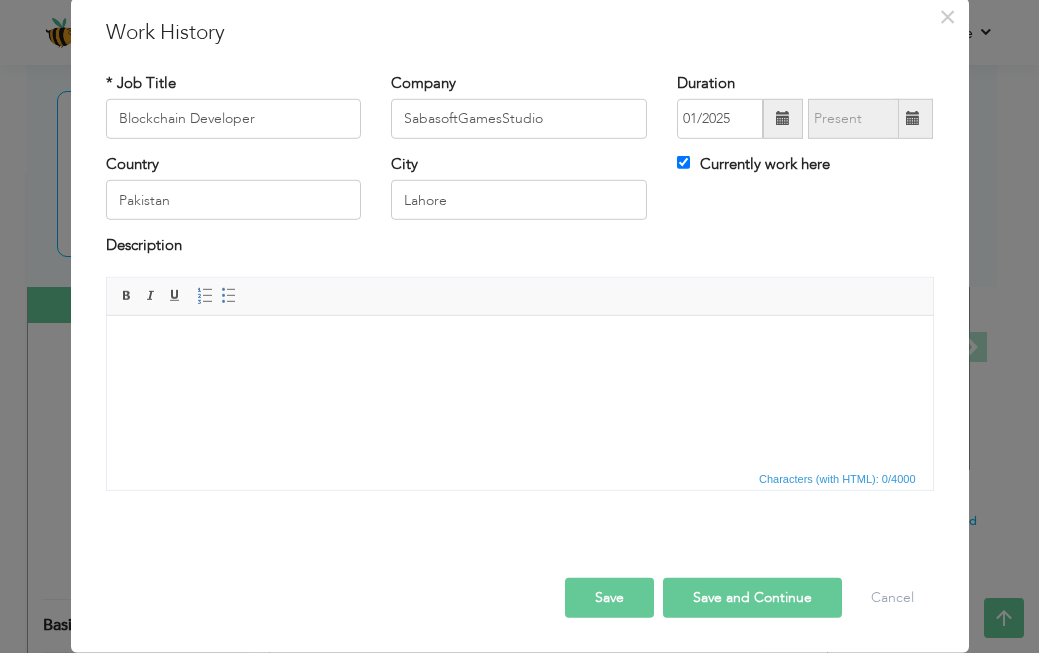 click on "Save and Continue" at bounding box center (752, 598) 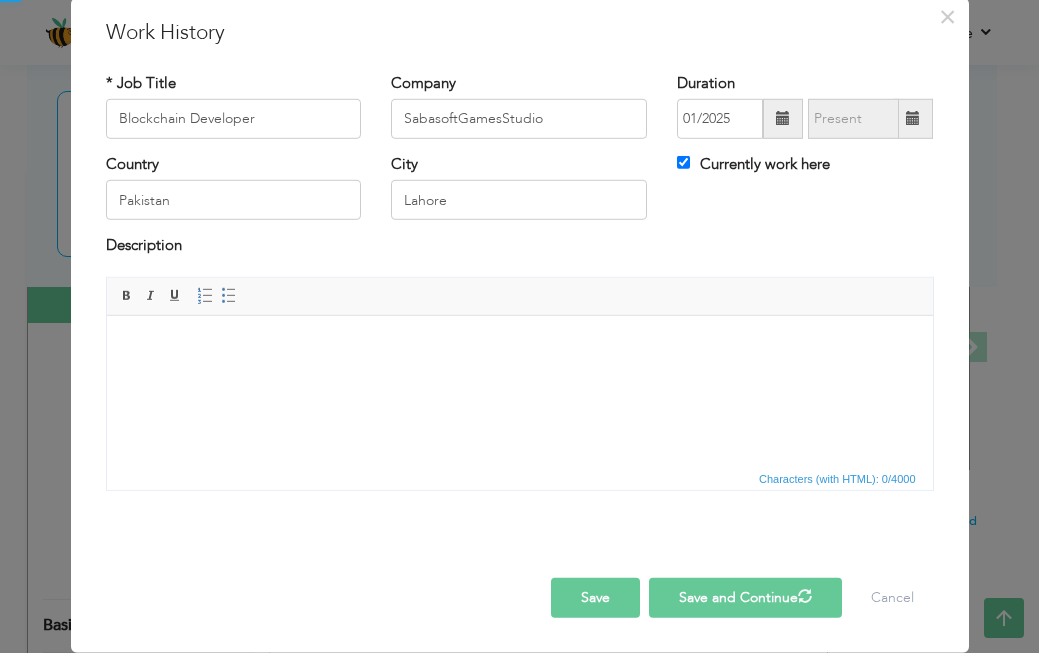 type 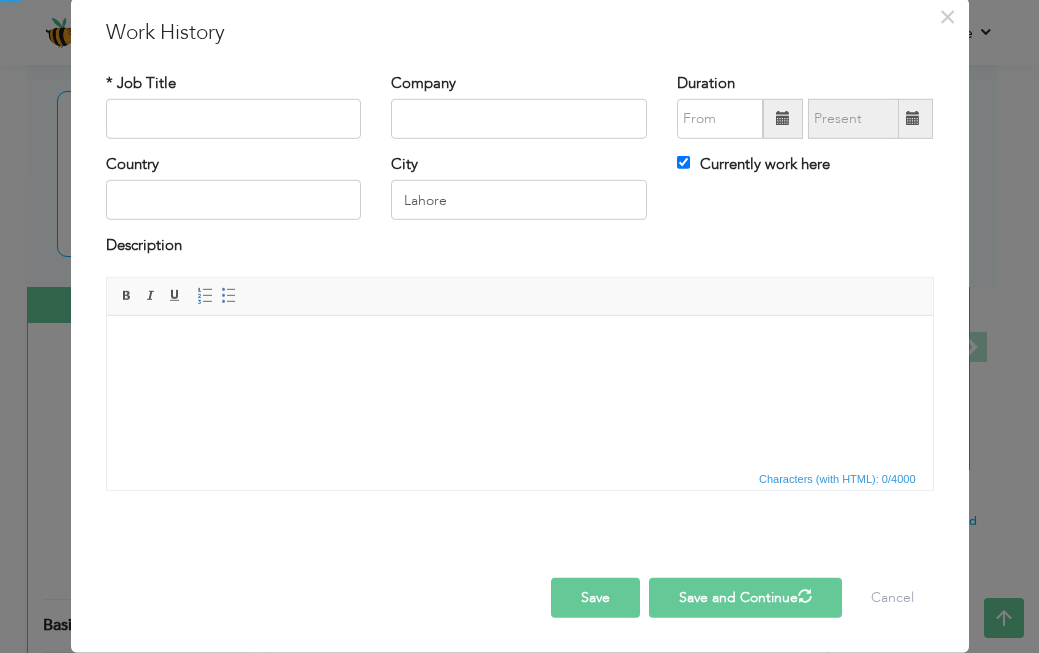 type 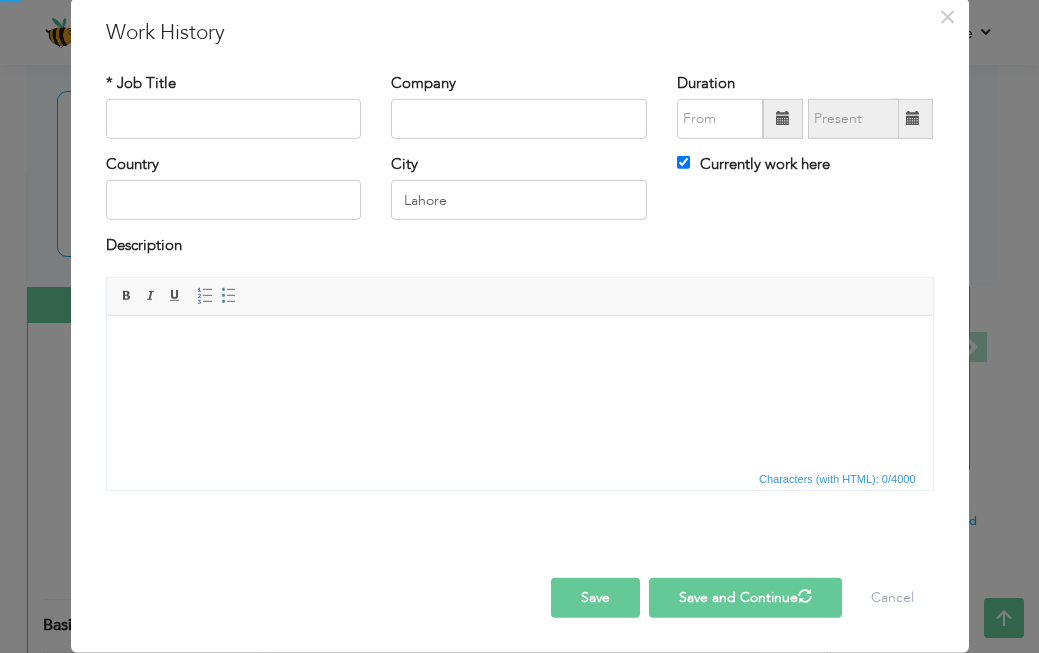 checkbox on "false" 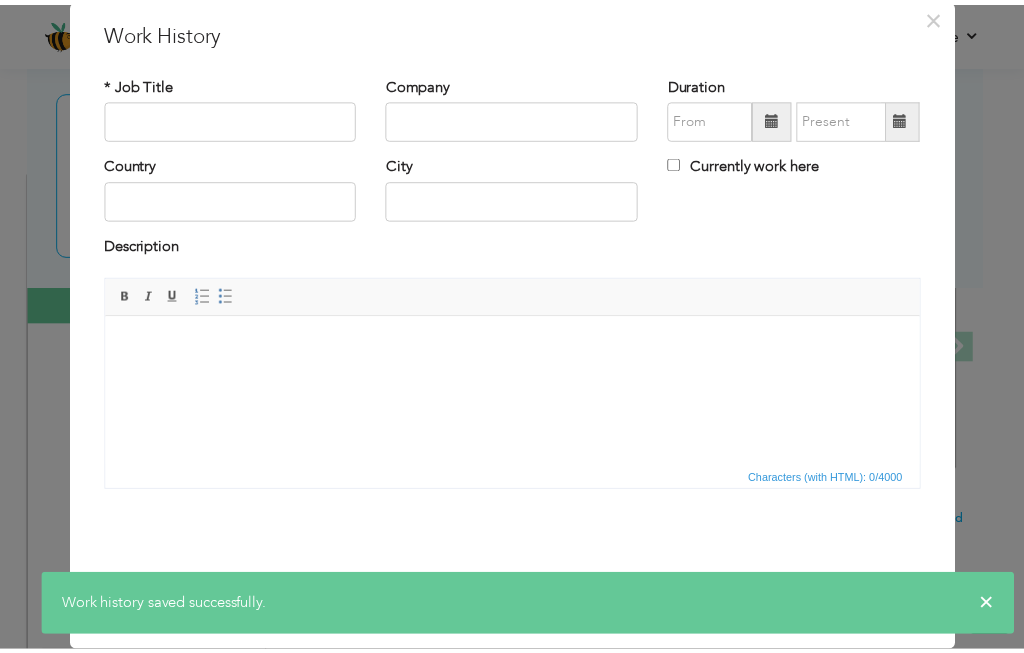 scroll, scrollTop: 0, scrollLeft: 0, axis: both 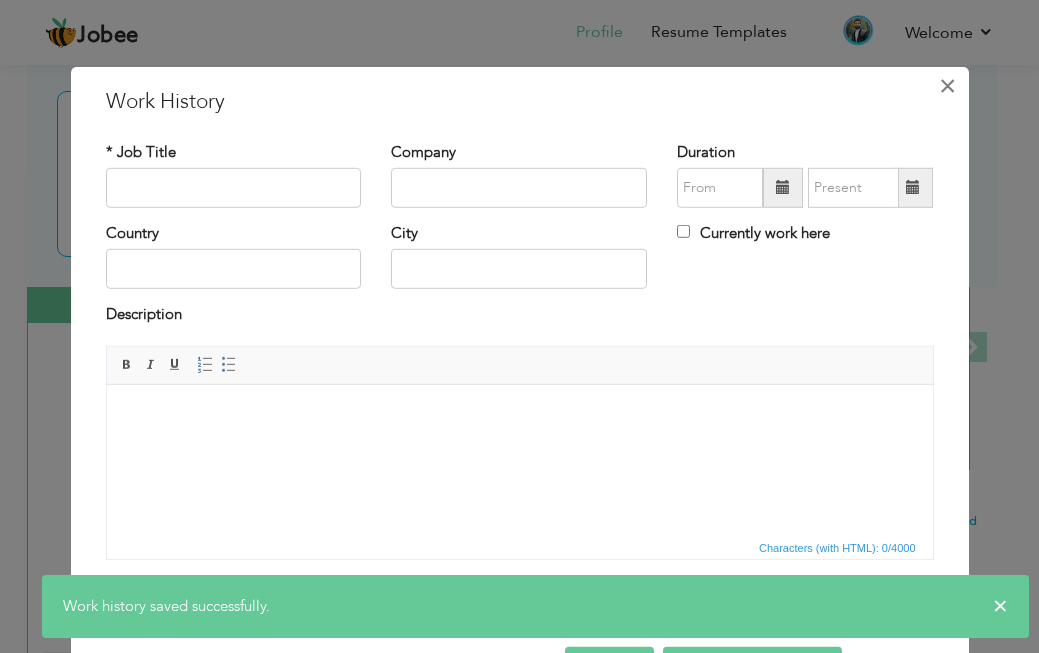 click on "×" at bounding box center (947, 85) 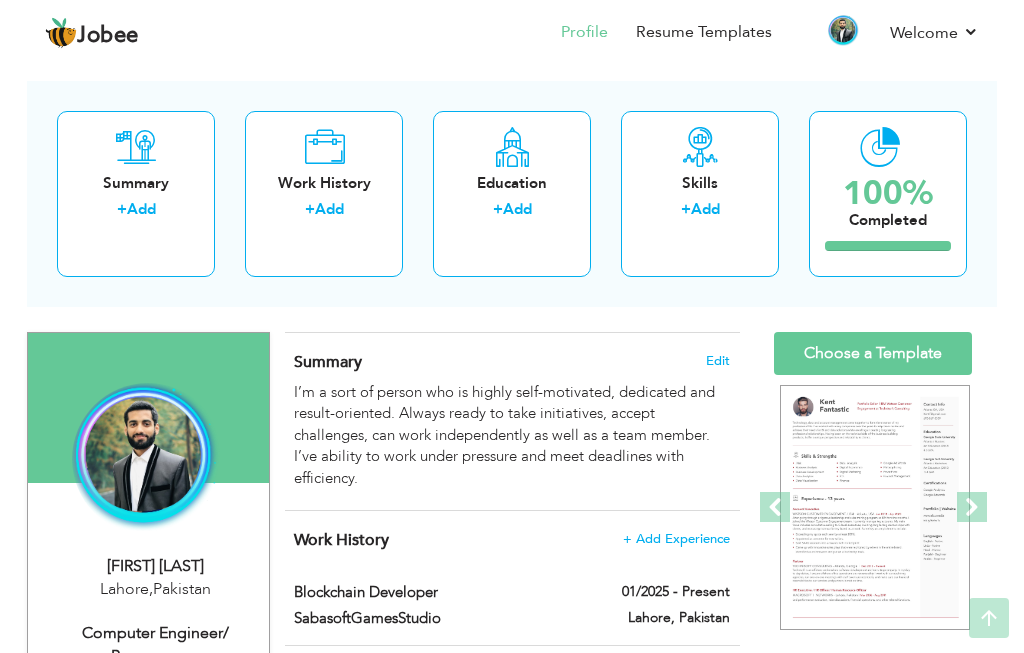 scroll, scrollTop: 71, scrollLeft: 0, axis: vertical 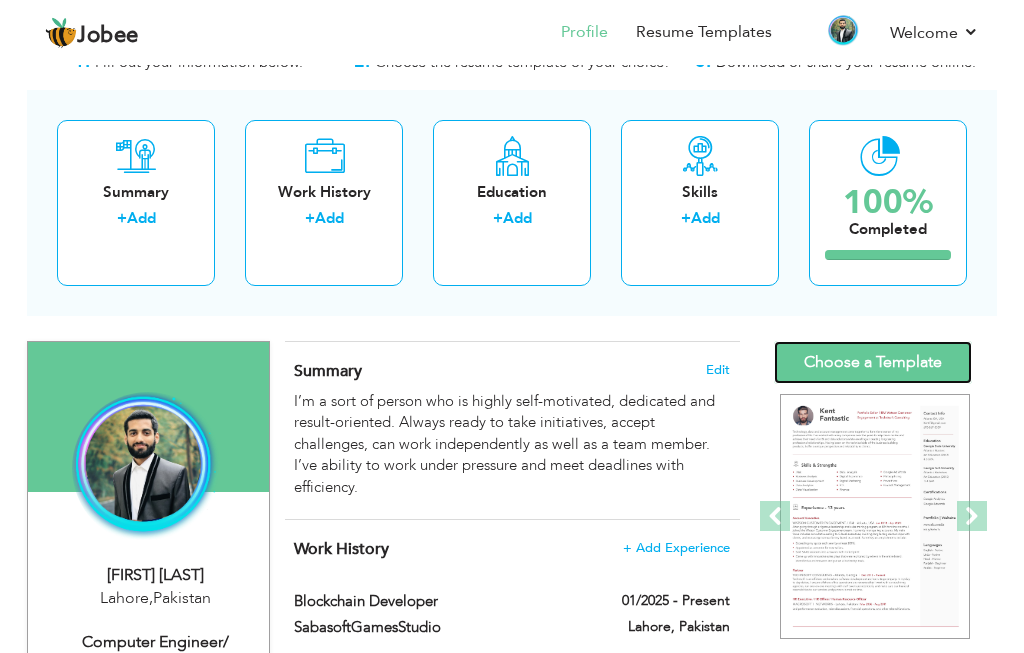 click on "Choose a Template" at bounding box center [873, 362] 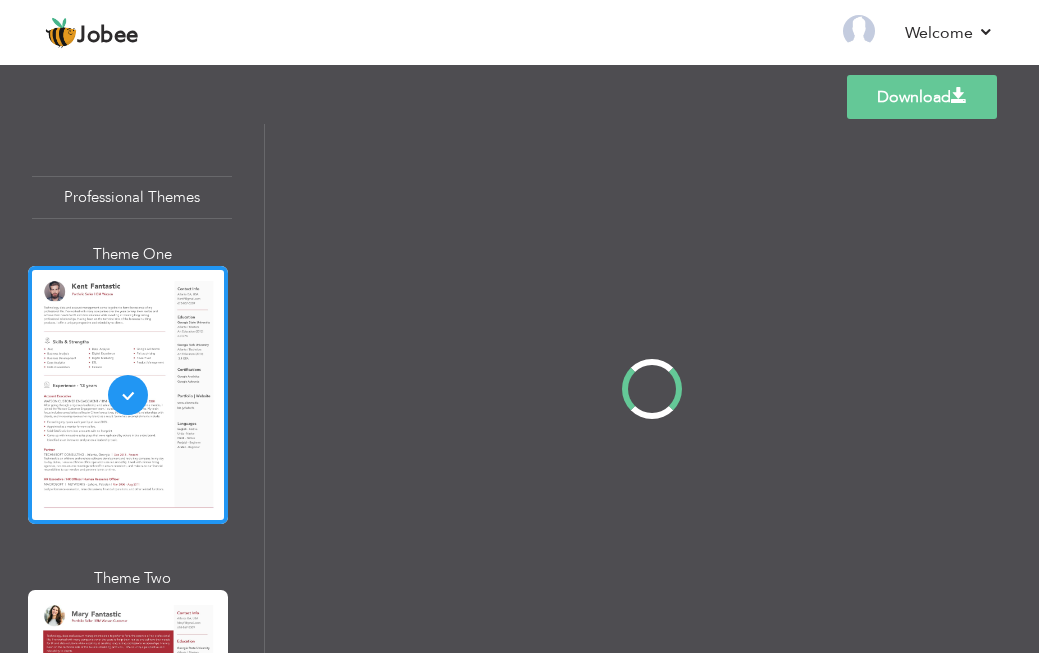 scroll, scrollTop: 0, scrollLeft: 0, axis: both 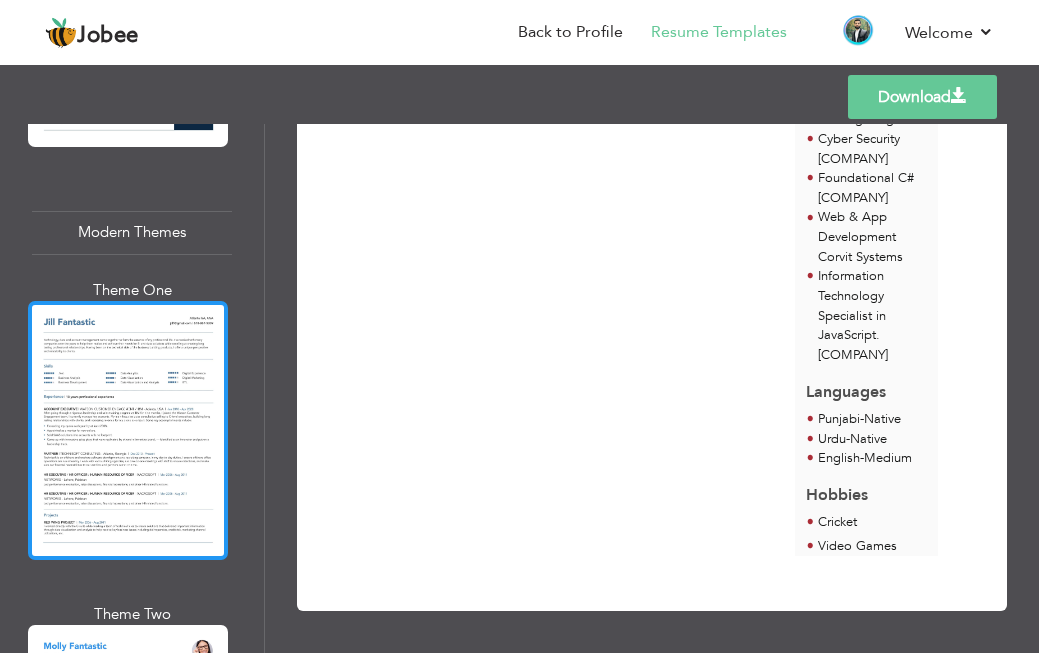 click at bounding box center (128, 430) 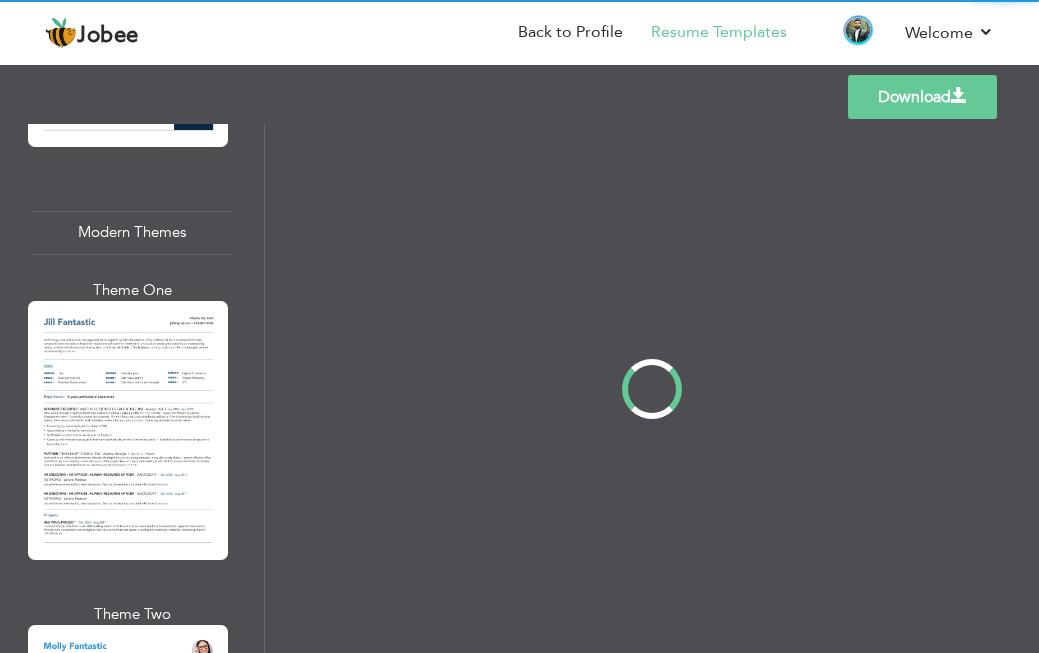 scroll, scrollTop: 0, scrollLeft: 0, axis: both 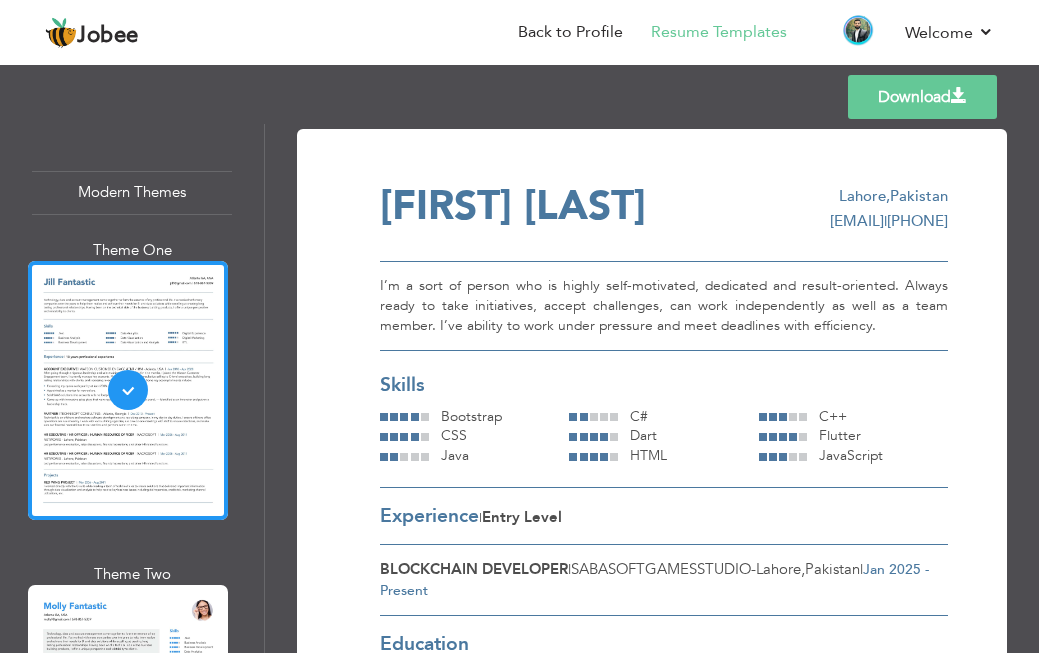 click on "Download
[FIRST] [LAST]
[CITY],  [COUNTRY]
[EMAIL] |  [PHONE]
I’m a sort of person who is highly self-motivated, dedicated and result-oriented. Always ready to take initiatives, accept challenges, can work independently as well as a team member. I’ve ability to work under pressure and meet deadlines with efficiency.
Skills
Bootstrap" at bounding box center [664, 1110] 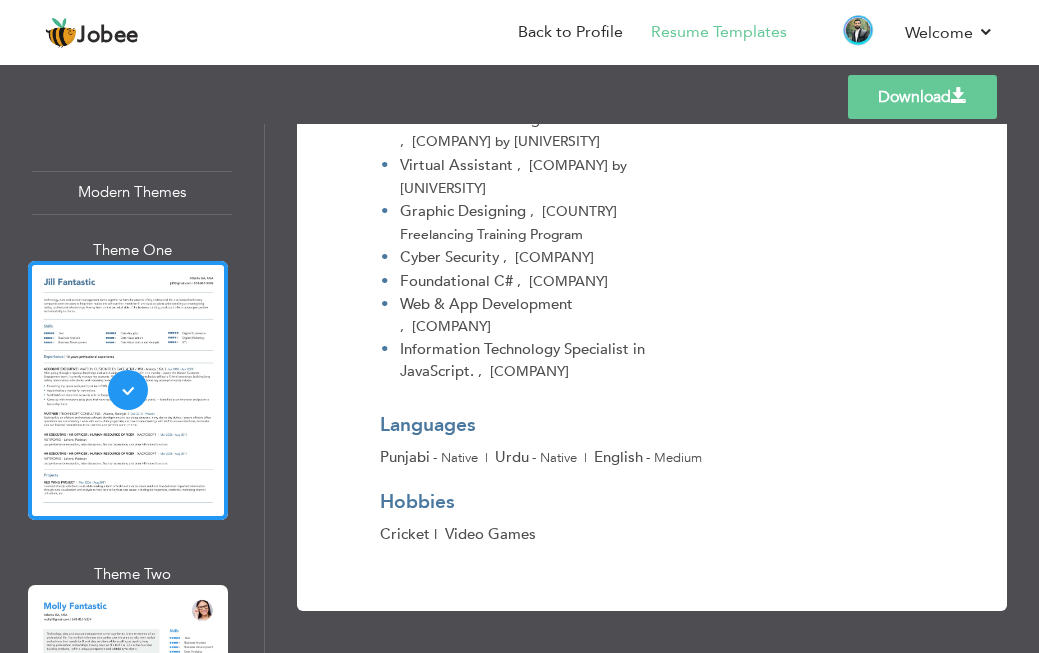 scroll, scrollTop: 1546, scrollLeft: 0, axis: vertical 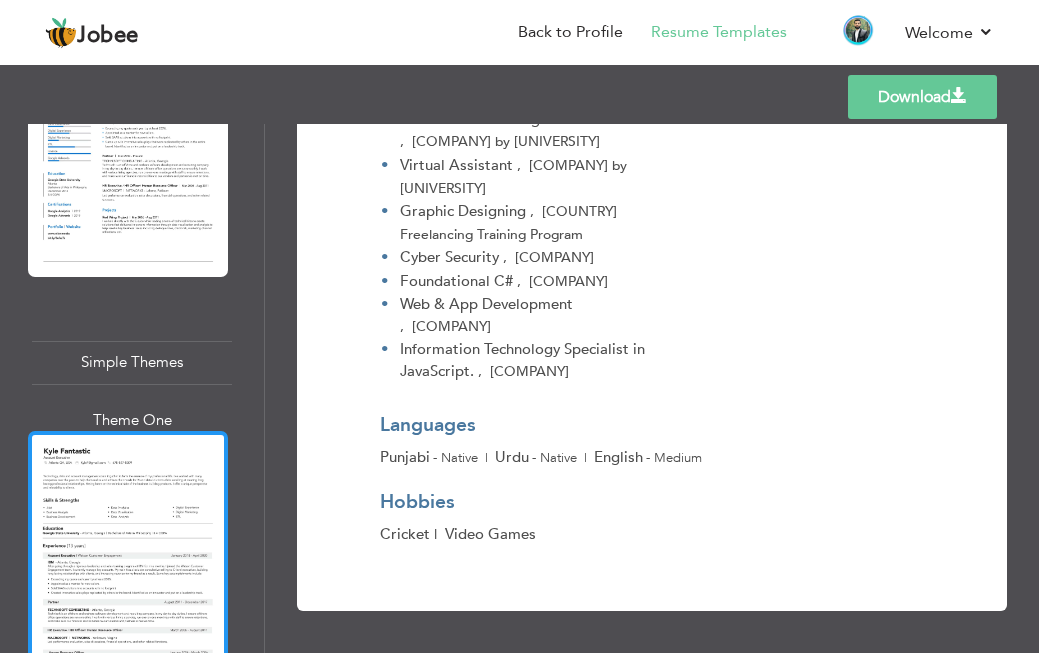click at bounding box center [128, 560] 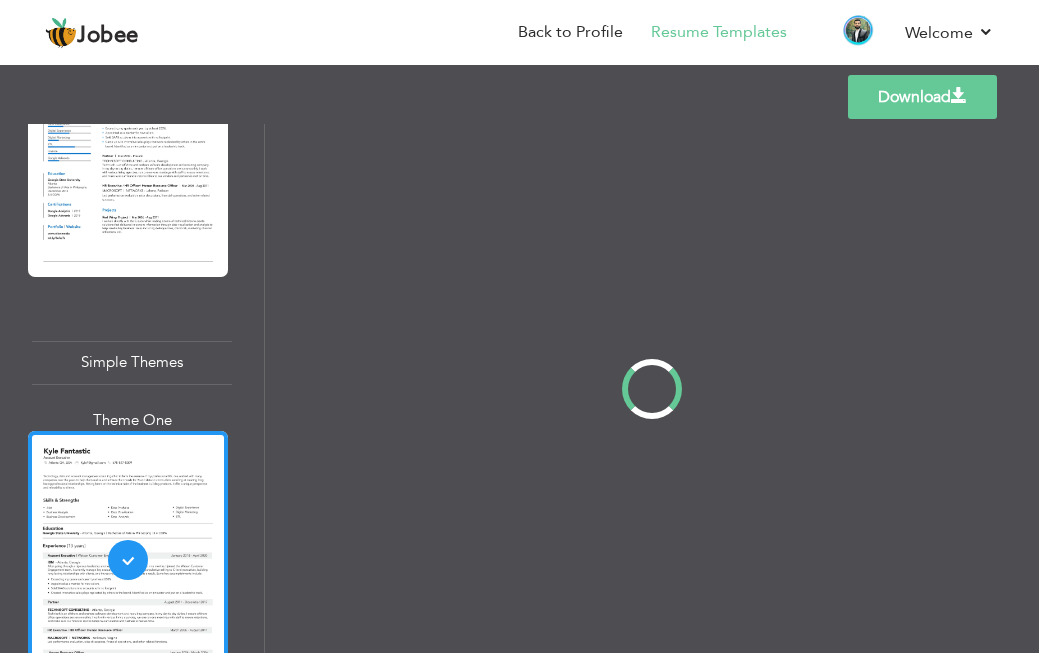 scroll, scrollTop: 0, scrollLeft: 0, axis: both 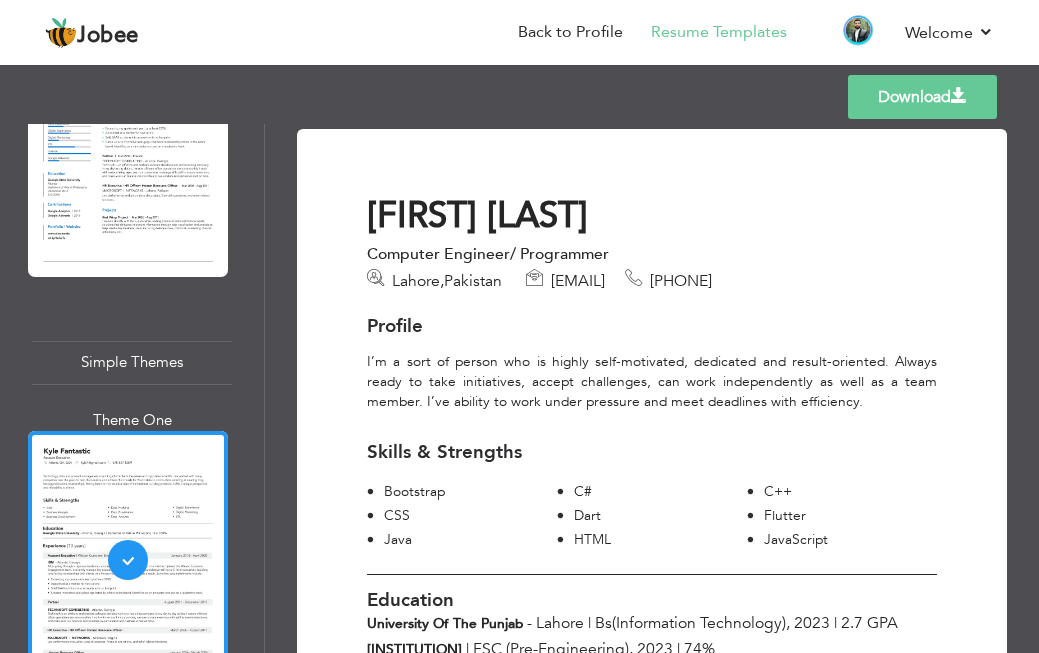 click on "Skills & Strengths
Bootstrap
C#
C++
CSS
Dart
Flutter
Java HTML JavaScript" at bounding box center (652, 493) 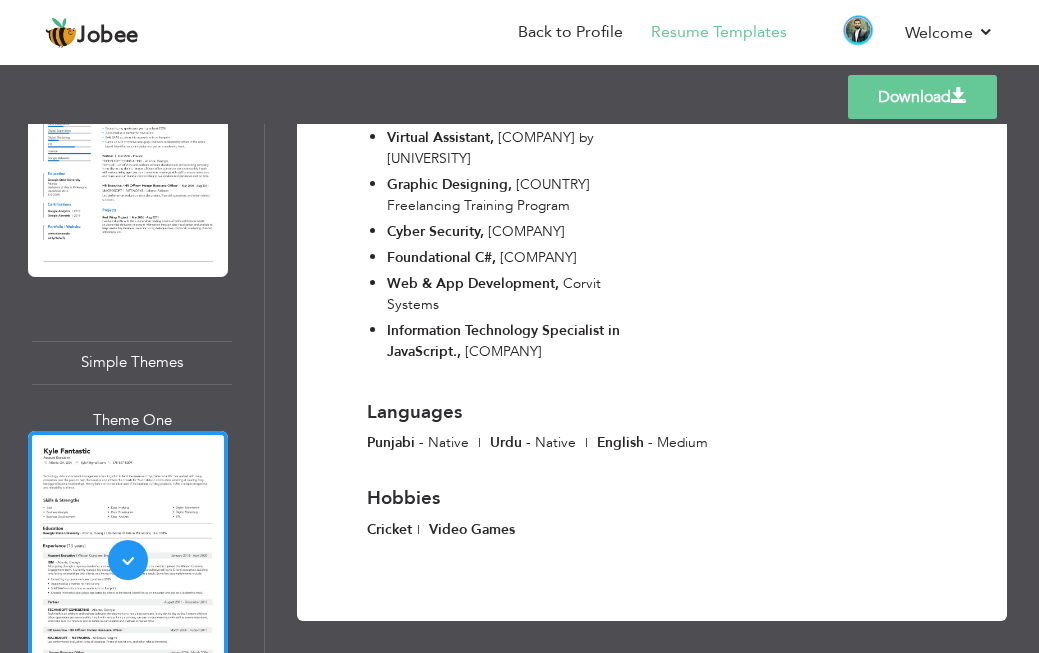 scroll, scrollTop: 1846, scrollLeft: 0, axis: vertical 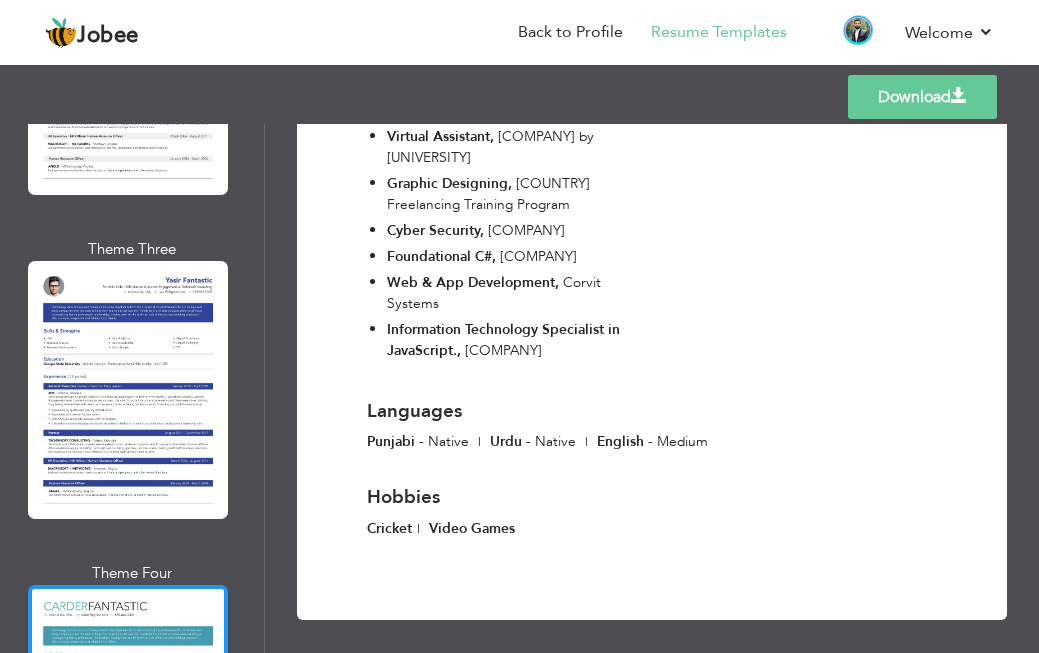 click at bounding box center (128, 714) 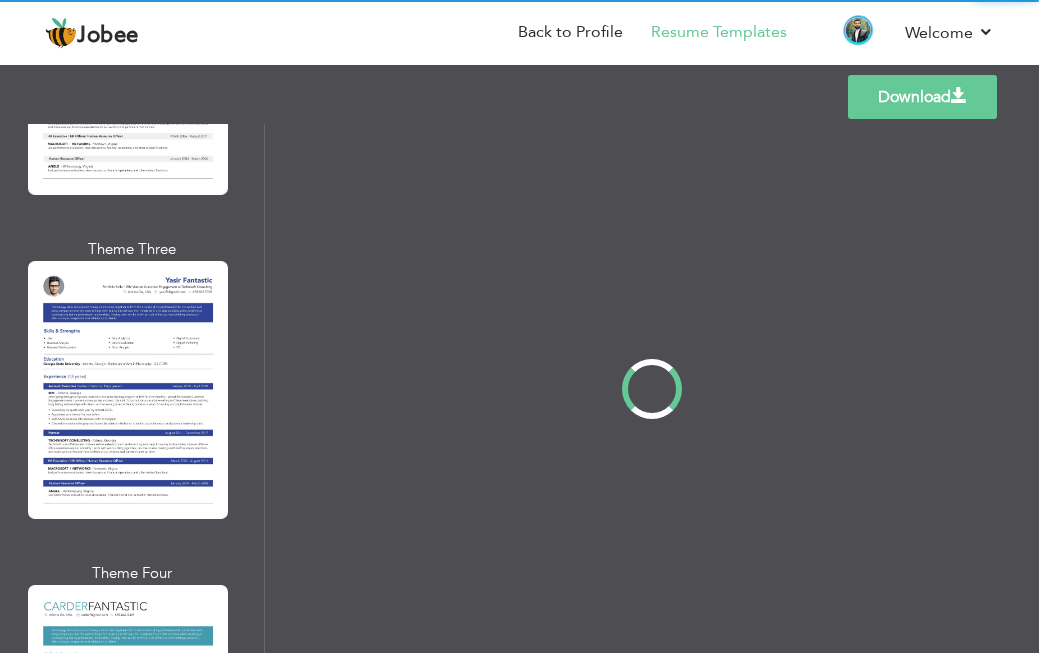scroll, scrollTop: 0, scrollLeft: 0, axis: both 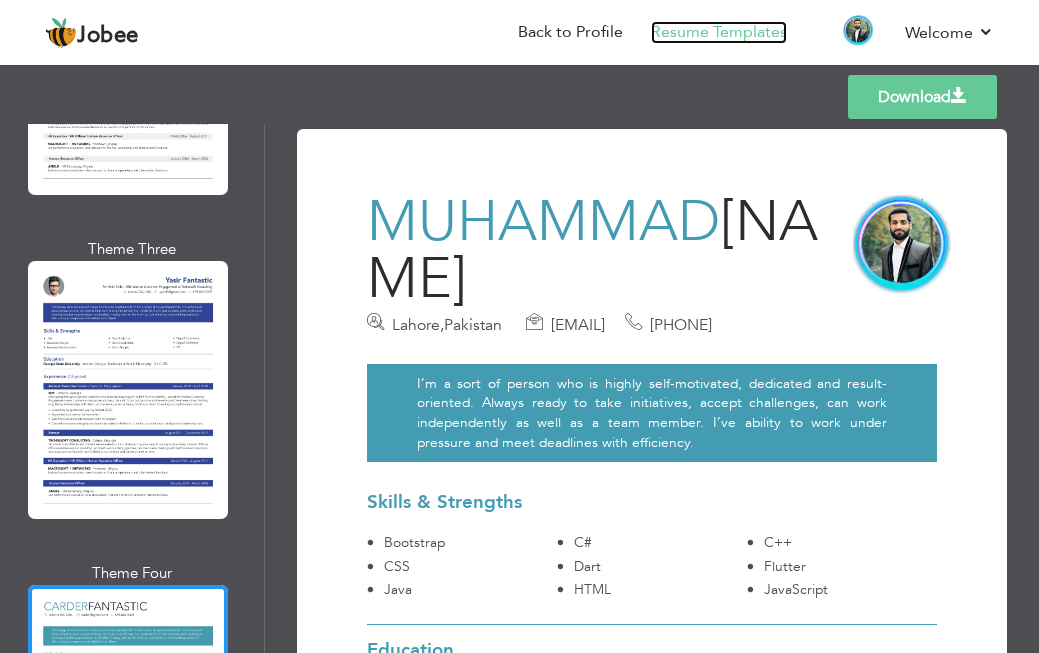 click on "Resume Templates" at bounding box center [719, 32] 